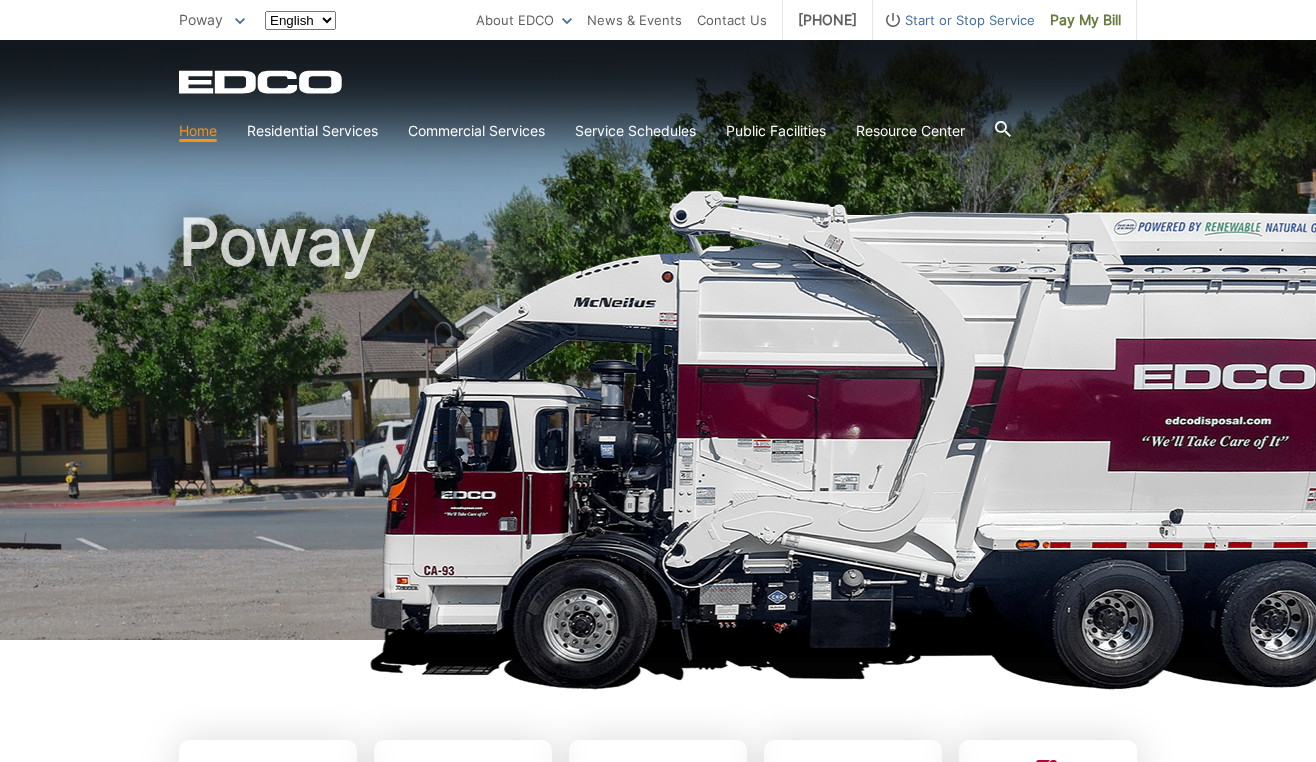 scroll, scrollTop: 0, scrollLeft: 0, axis: both 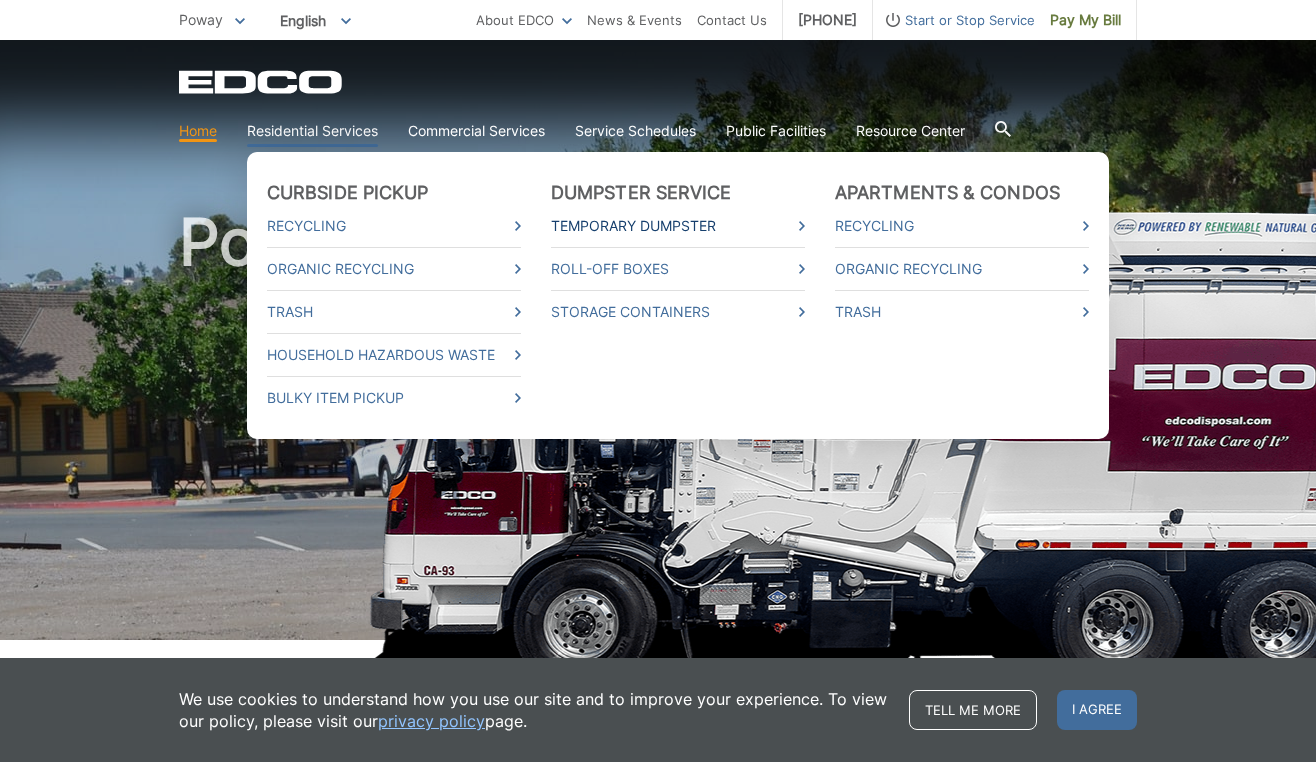 click on "Temporary Dumpster" at bounding box center [678, 226] 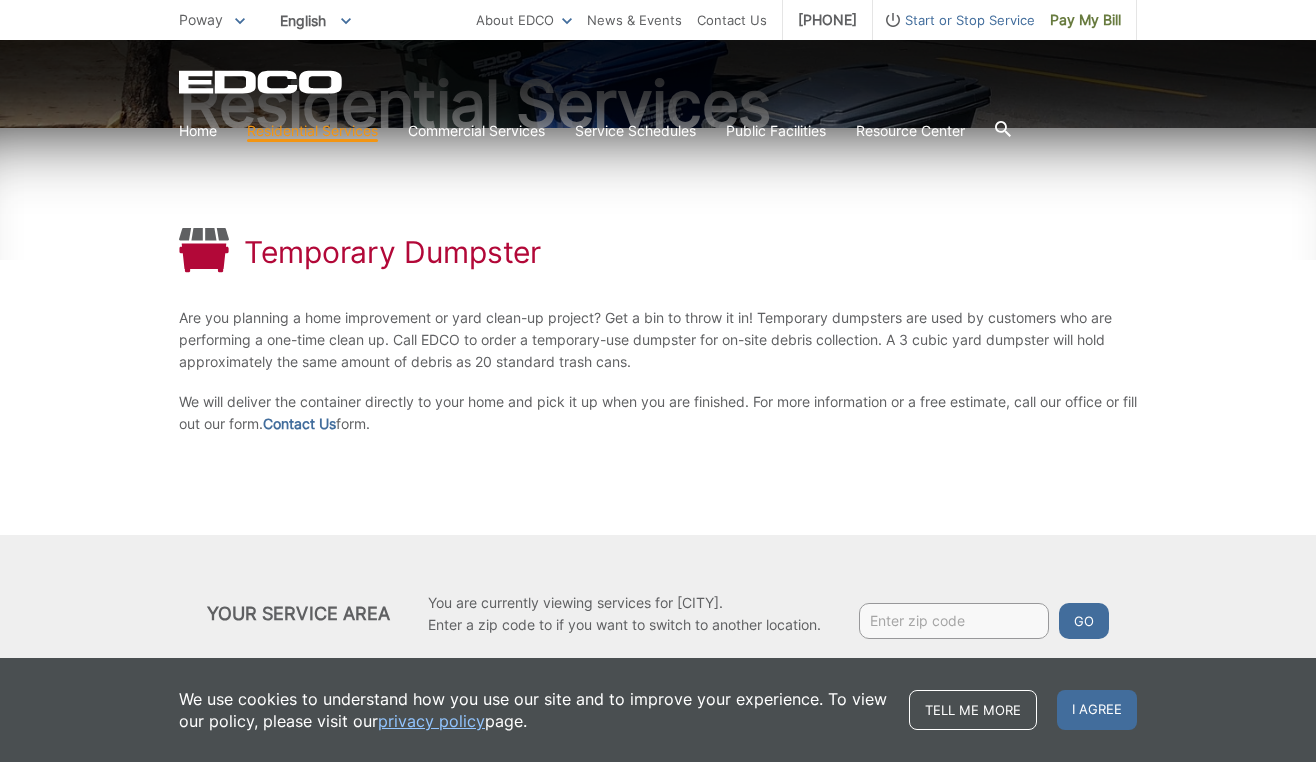scroll, scrollTop: 223, scrollLeft: 0, axis: vertical 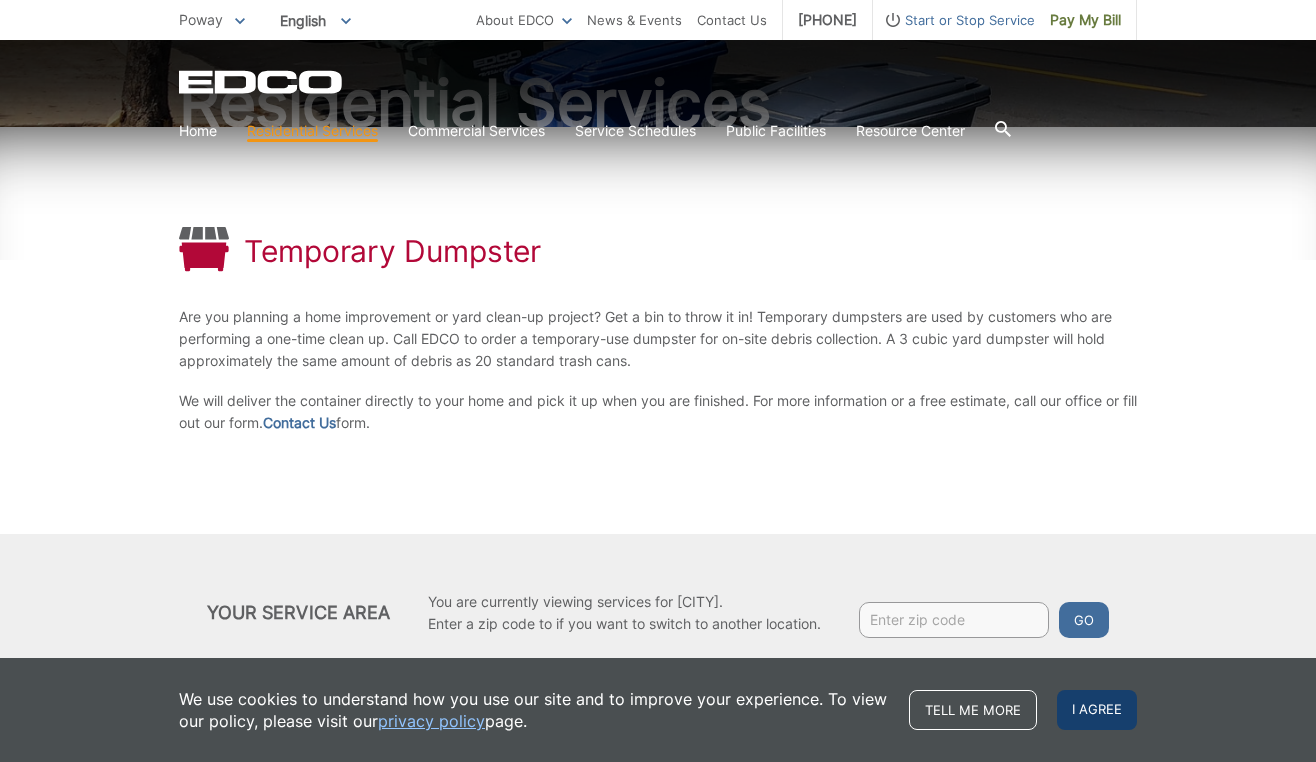 click on "I agree" at bounding box center [1097, 710] 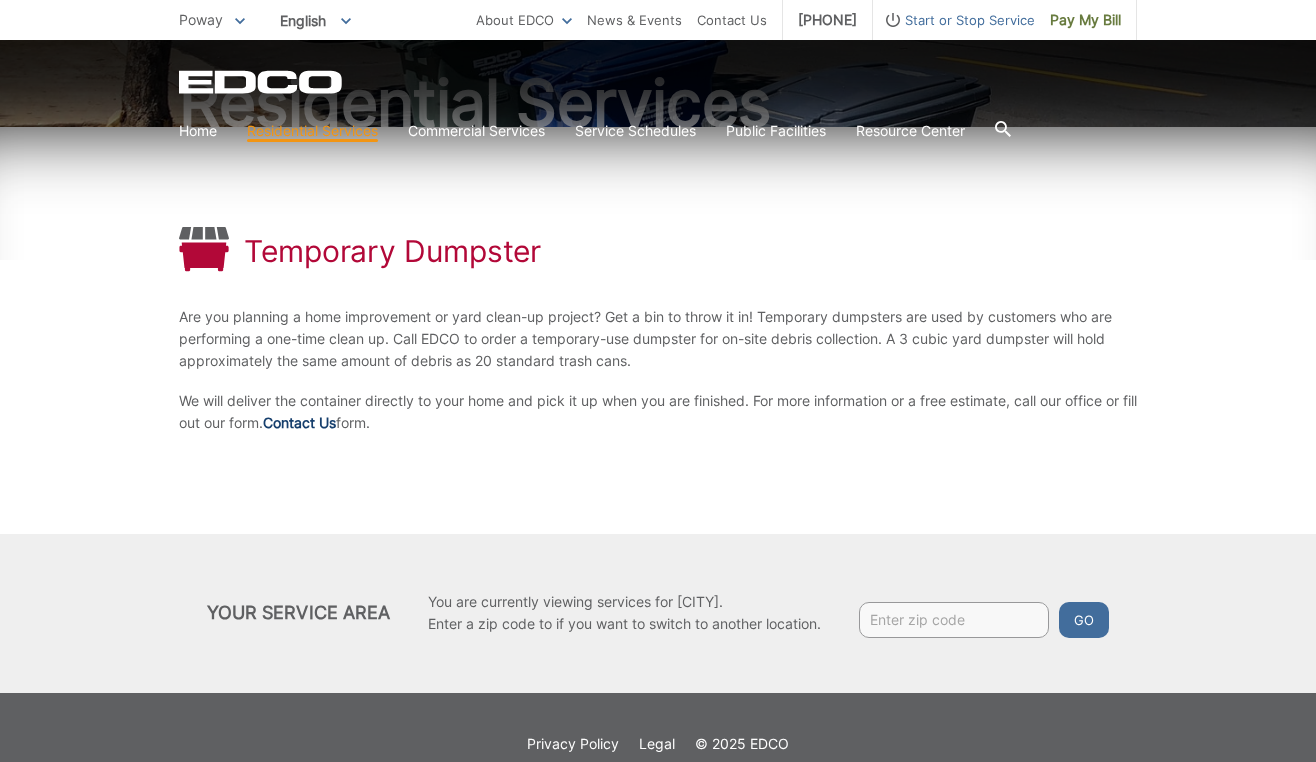 click on "Contact Us" at bounding box center [299, 423] 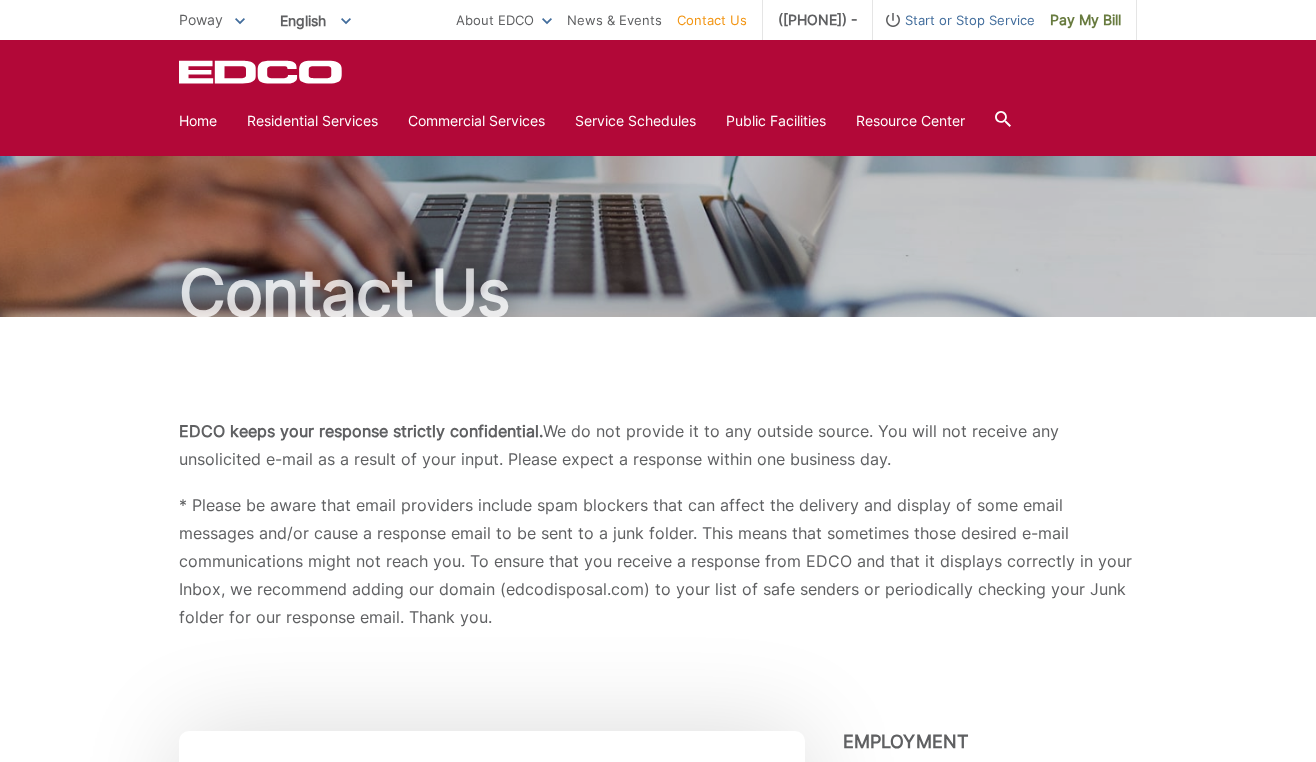 scroll, scrollTop: 27, scrollLeft: 0, axis: vertical 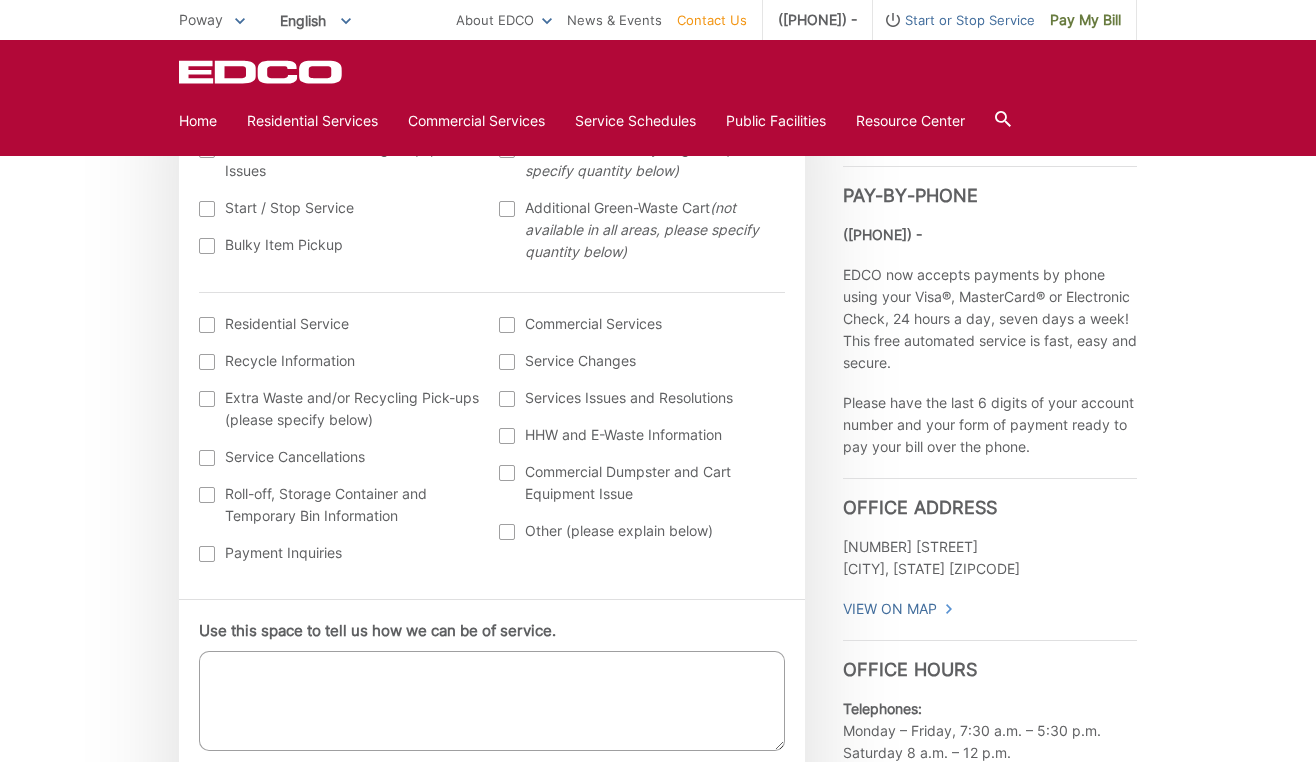 click at bounding box center [207, 325] 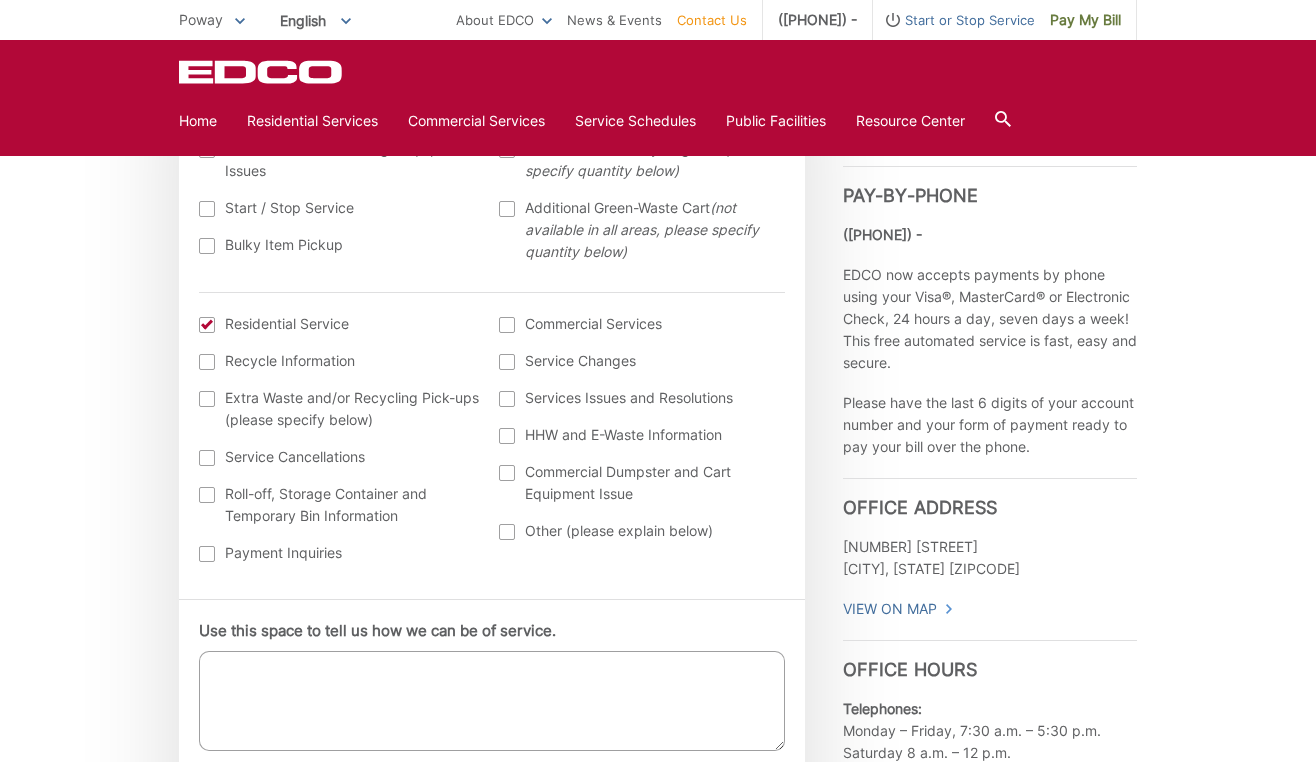 click at bounding box center (207, 495) 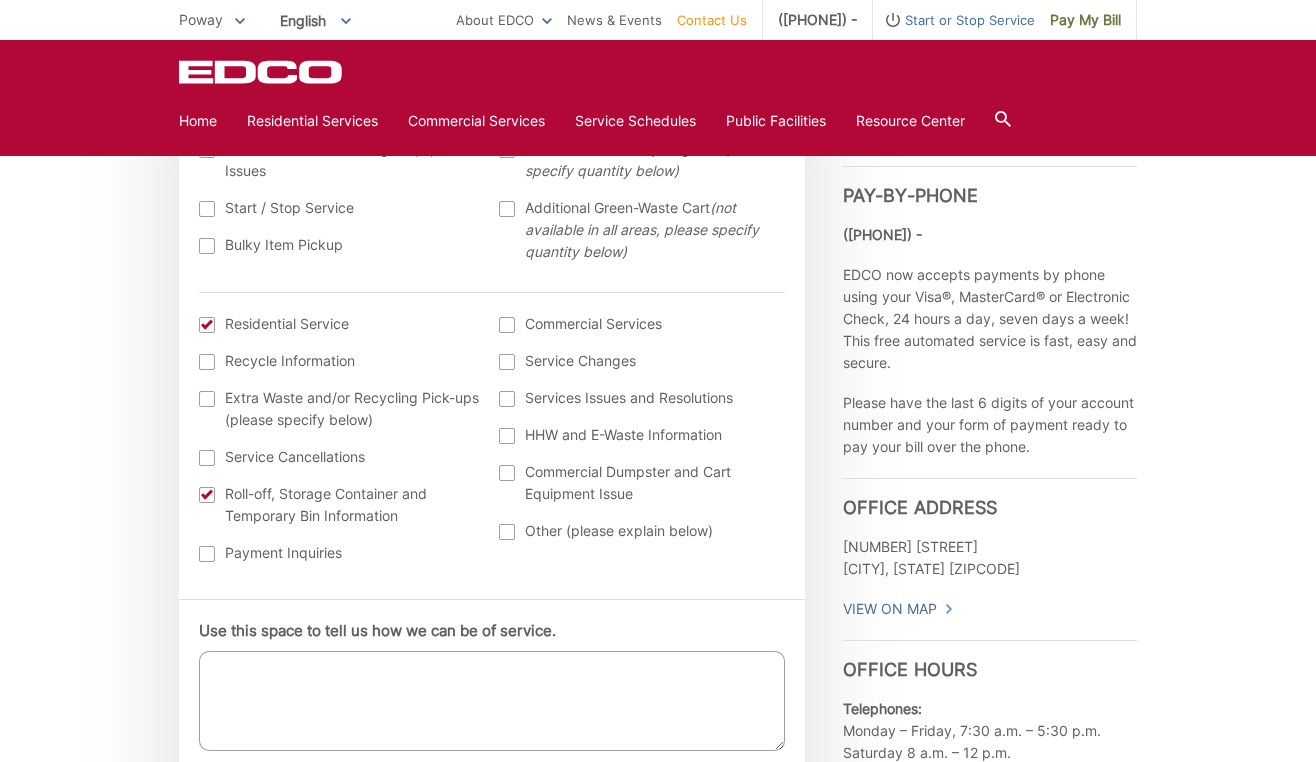 click on "Use this space to tell us how we can be of service." at bounding box center (492, 701) 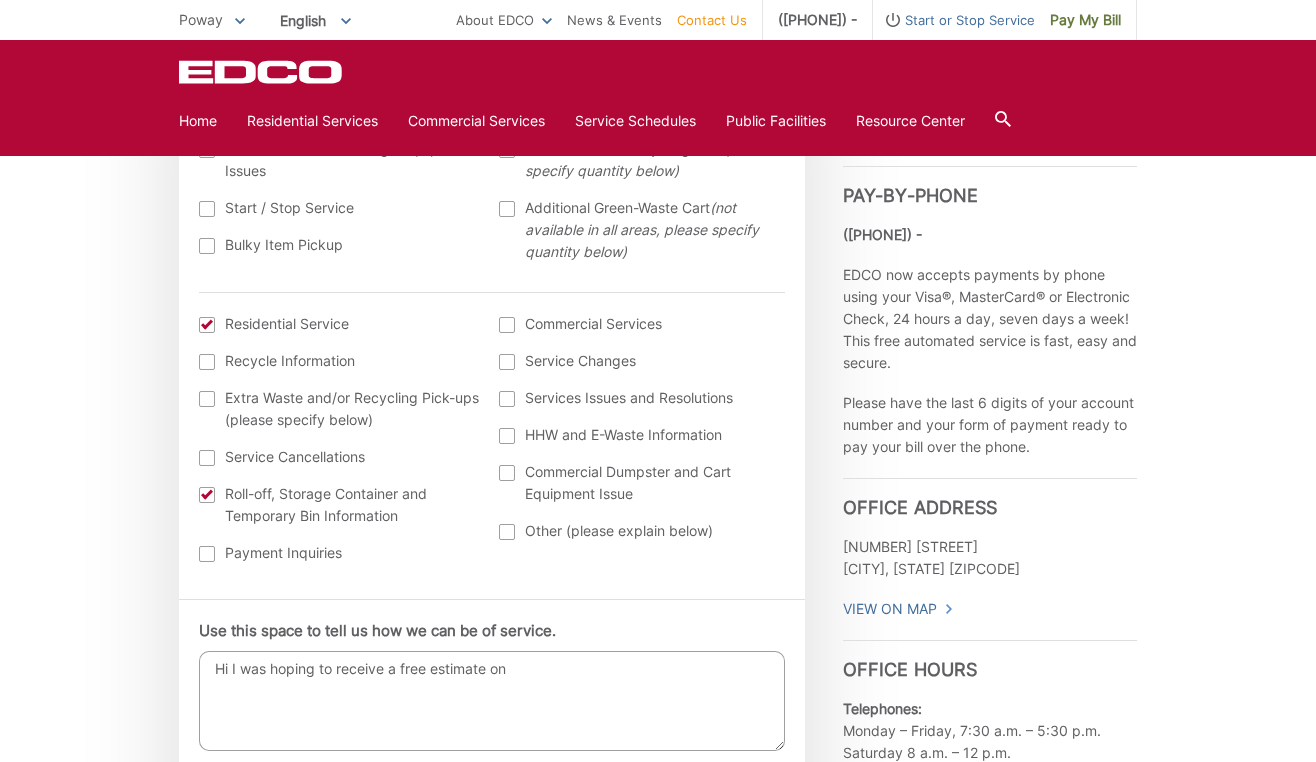 click on "Hi I was hoping to receive a free estimate on" at bounding box center [492, 701] 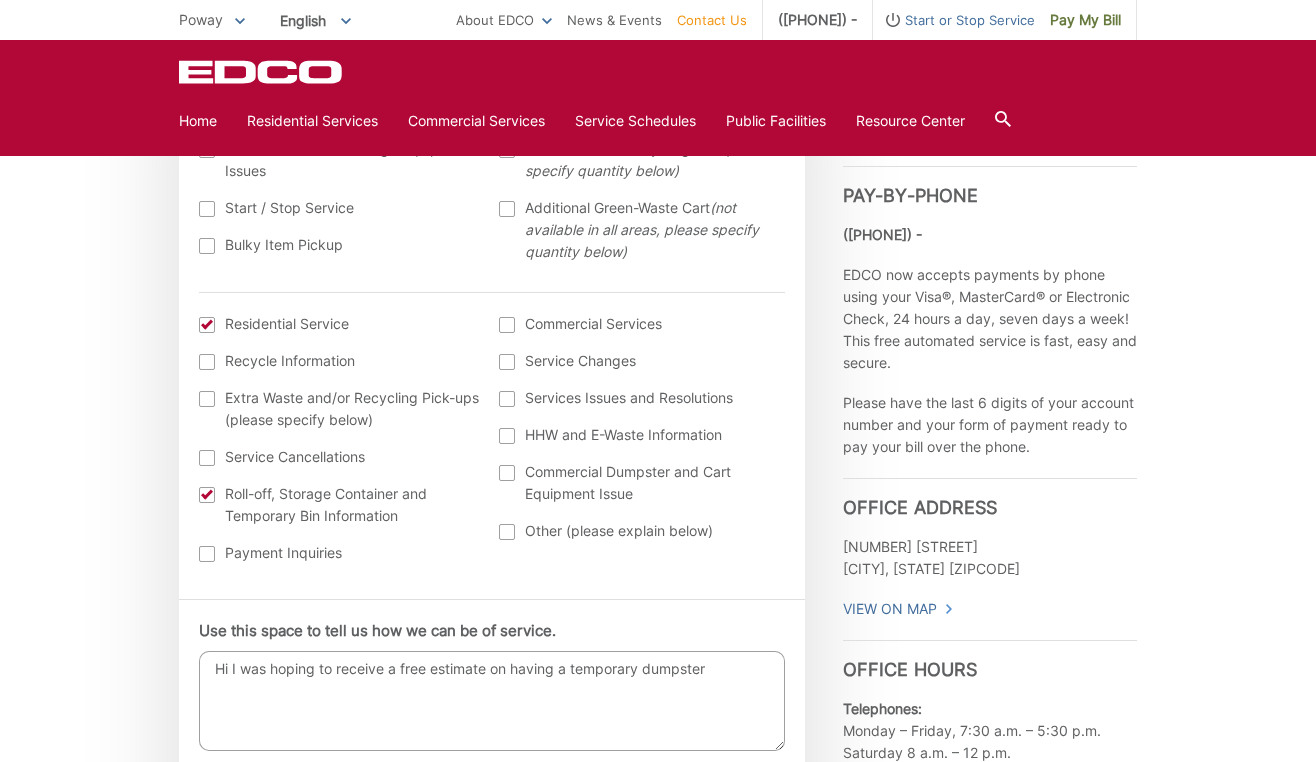 click on "Hi I was hoping to receive a free estimate on having a temporary dumpster" at bounding box center [492, 701] 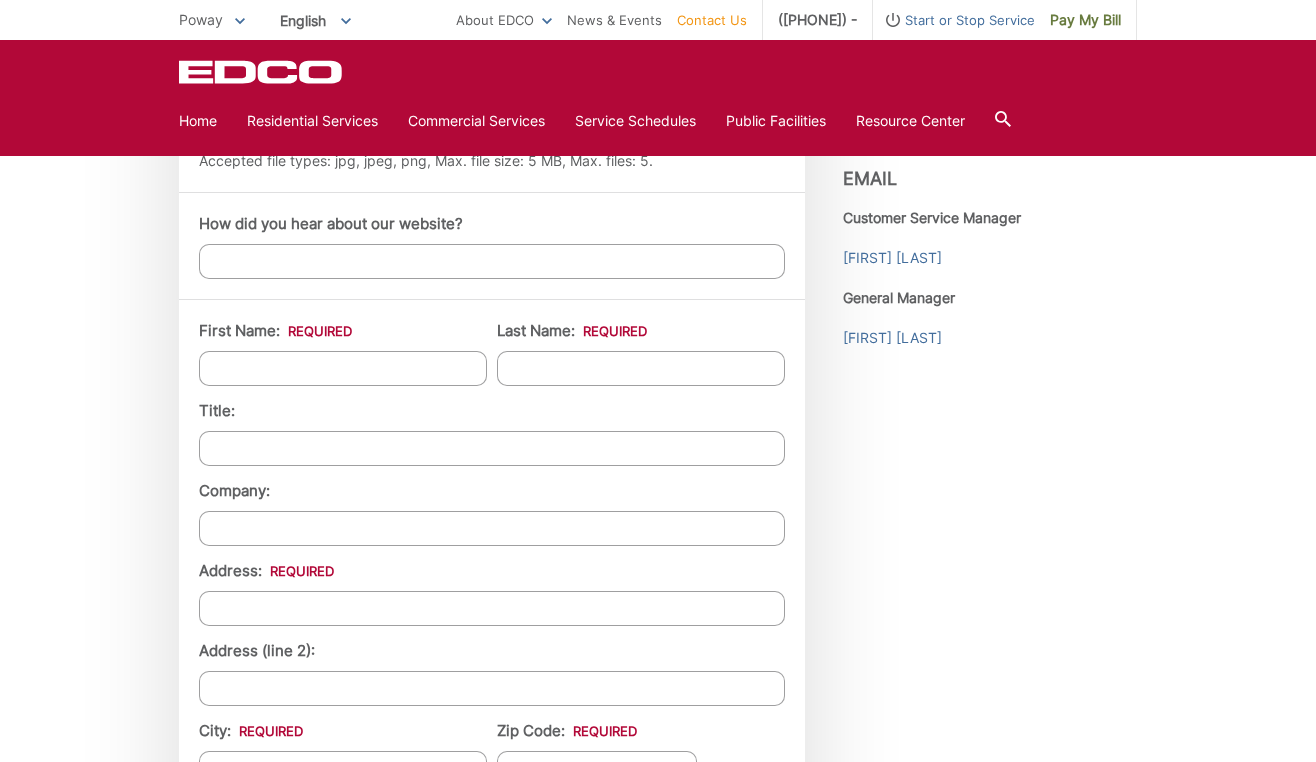 scroll, scrollTop: 1473, scrollLeft: 0, axis: vertical 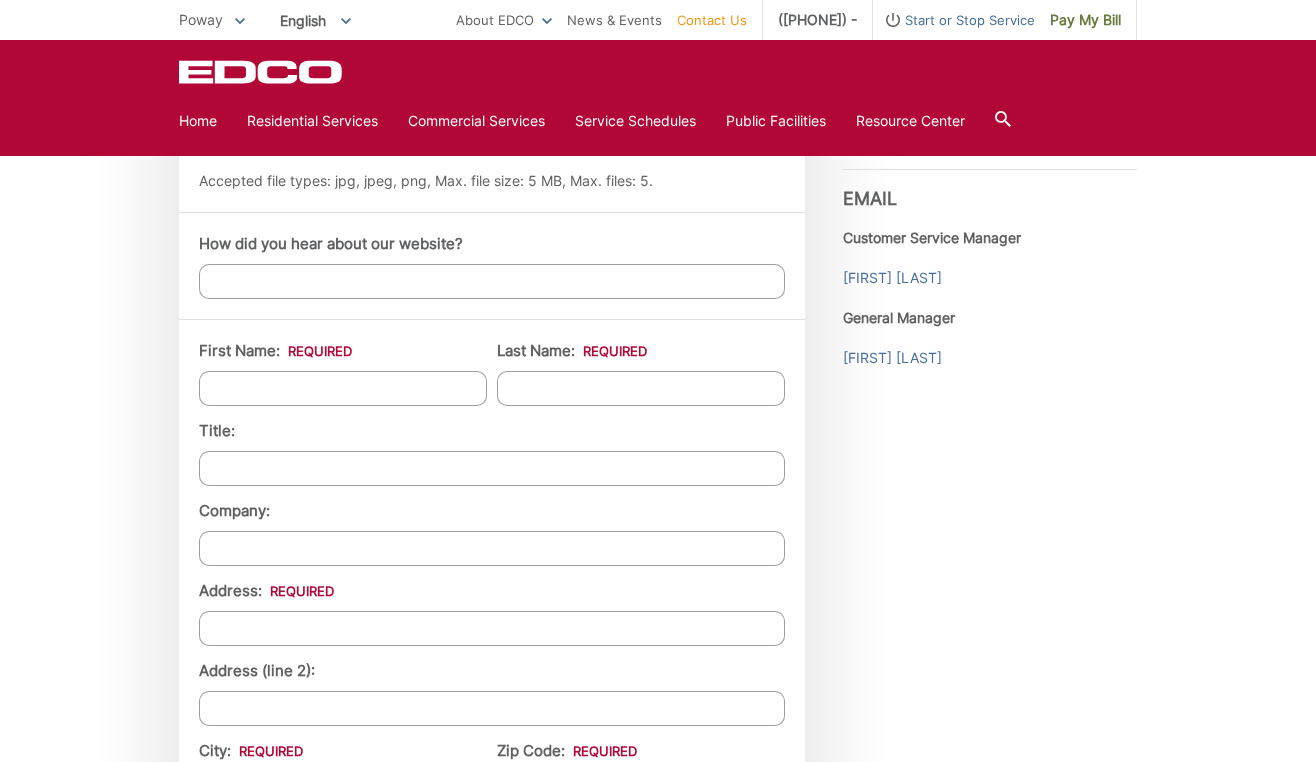 type on "Hi, I was hoping to receive a free estimate on having a temporary dumpster delivered to my home, thank you" 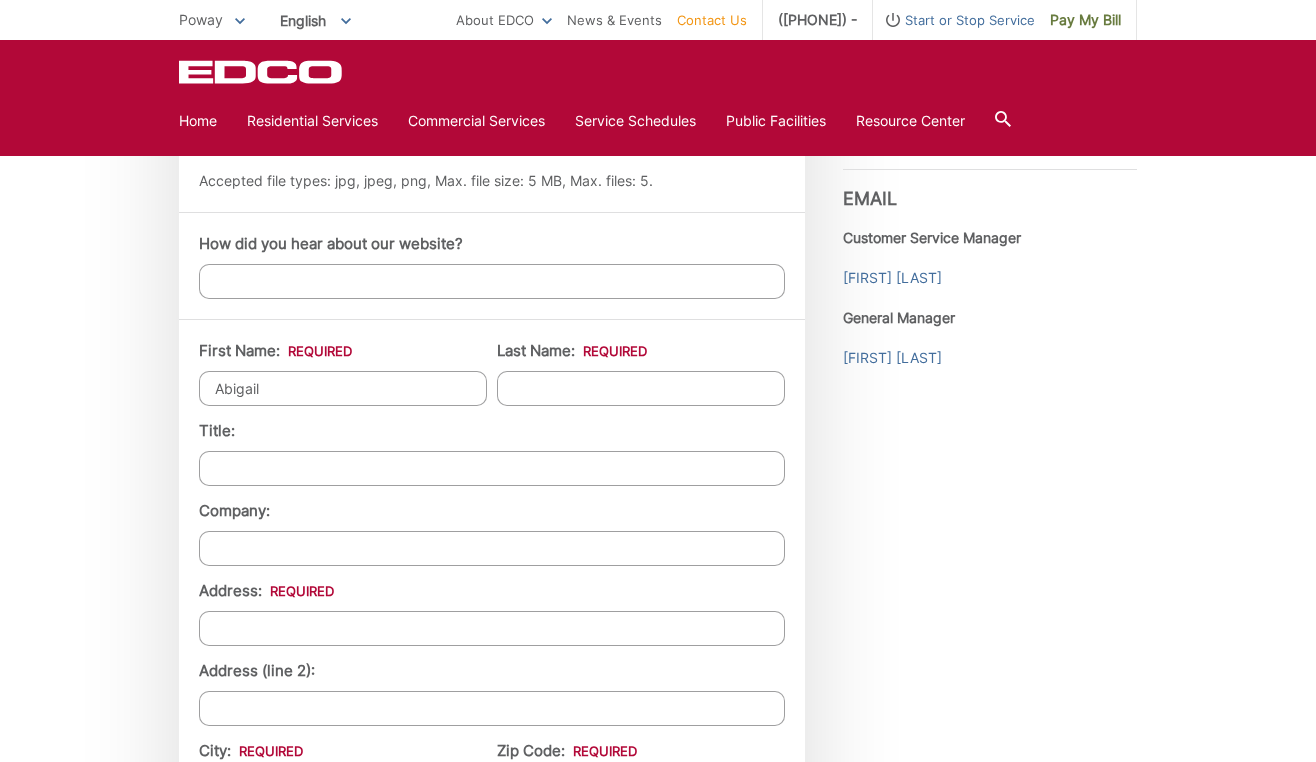 type on "Abigail" 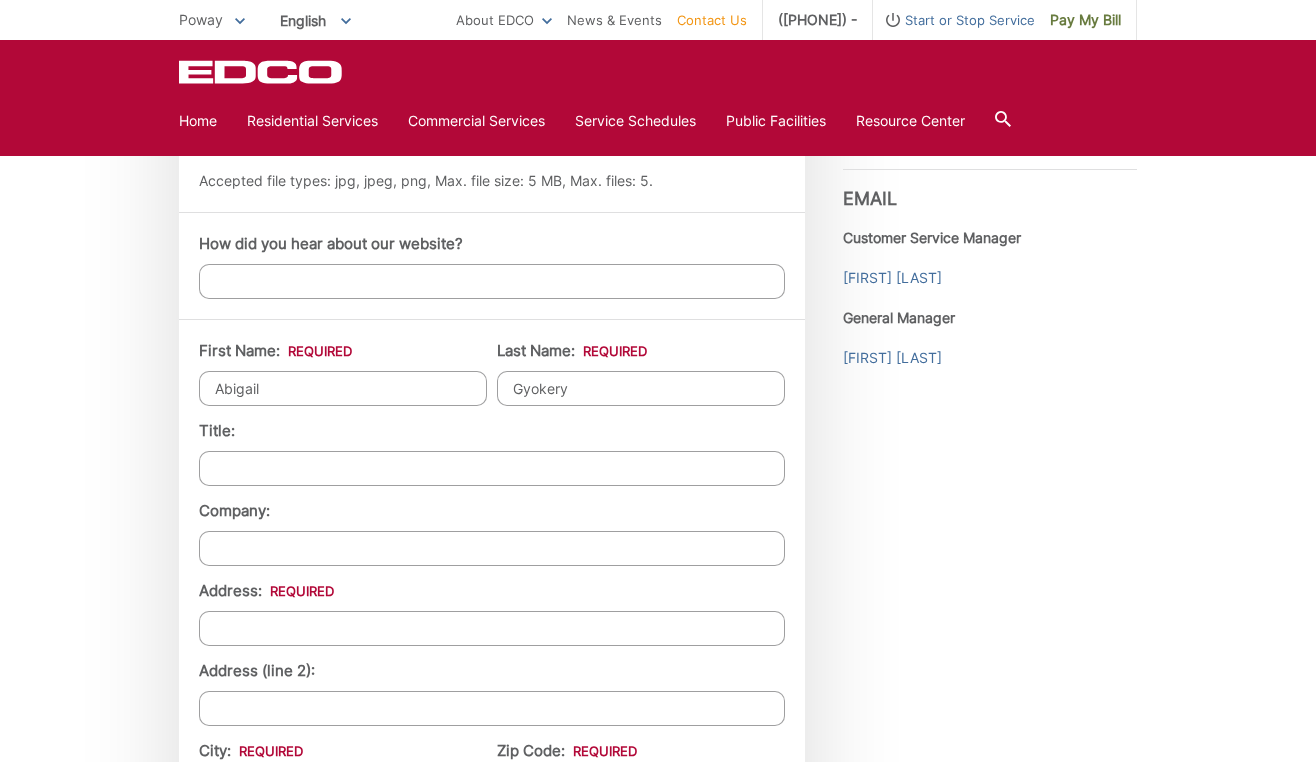 type on "Gyokery" 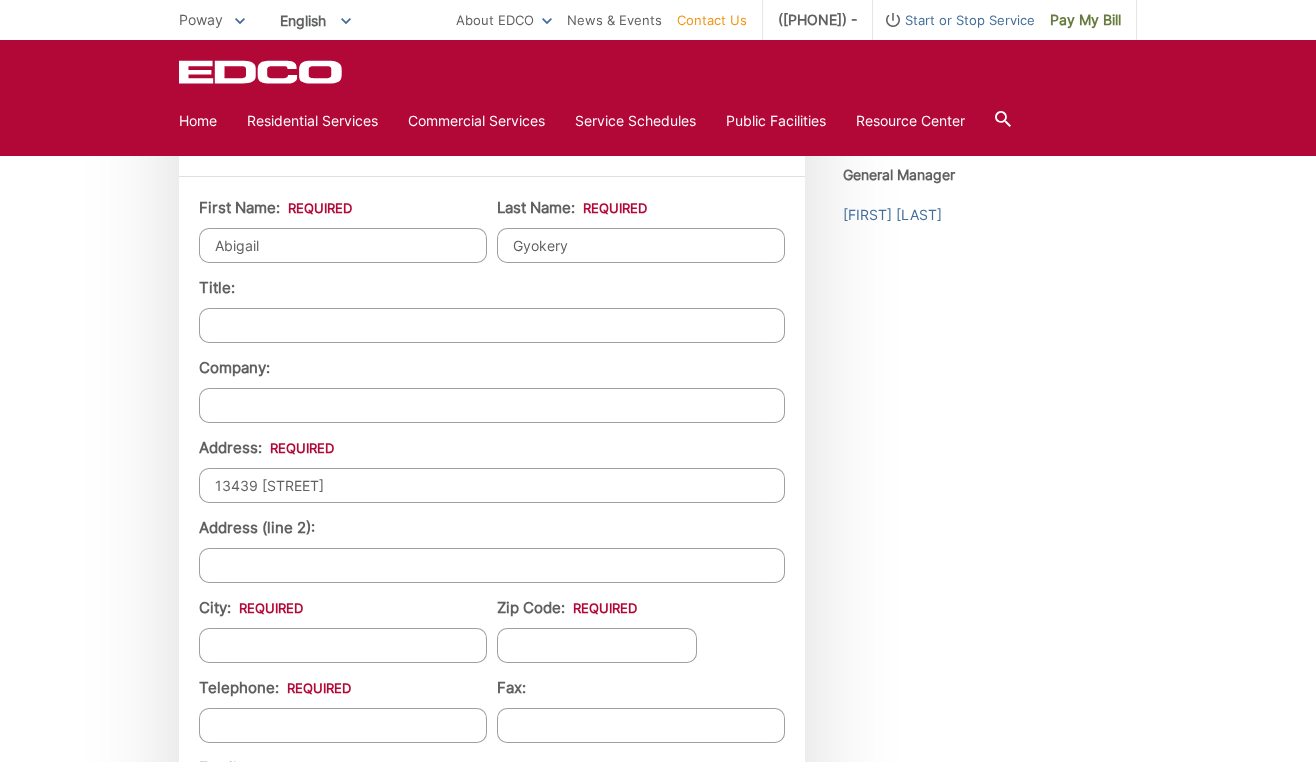 scroll, scrollTop: 1636, scrollLeft: 0, axis: vertical 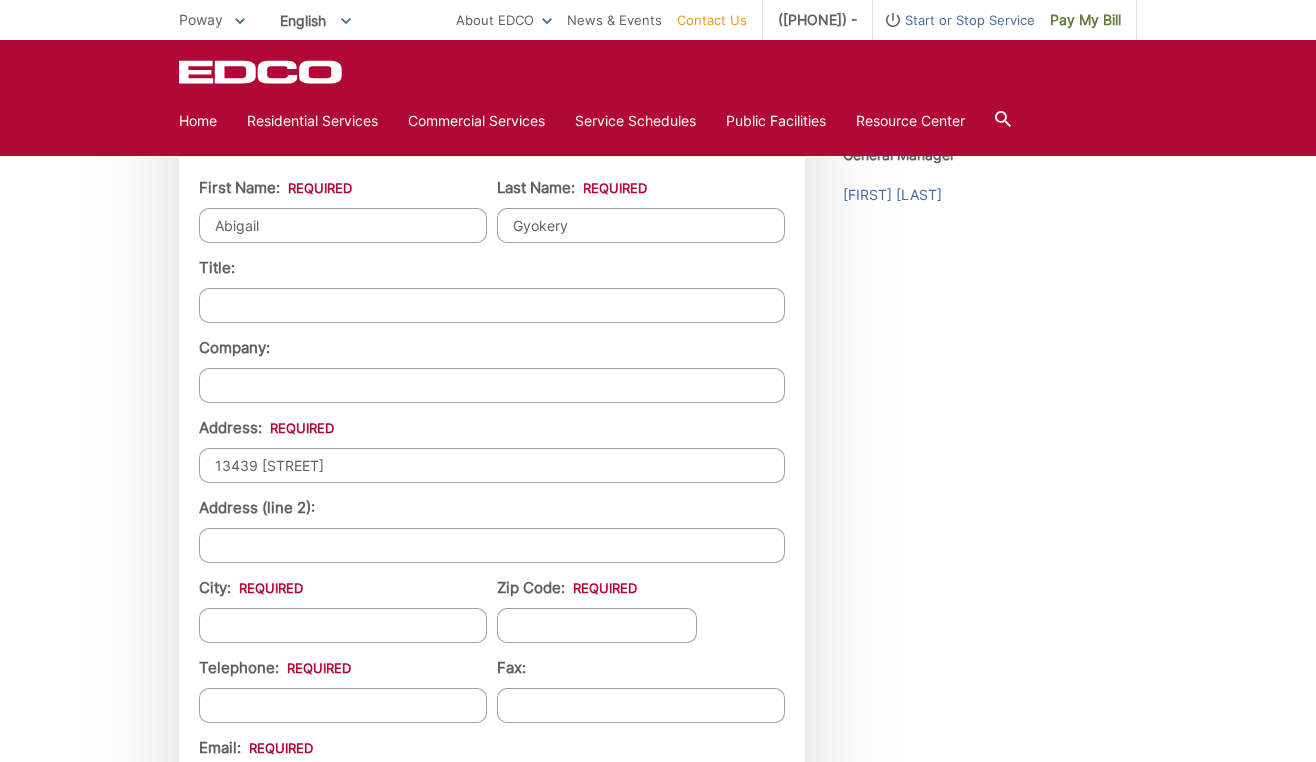 type on "13439 [STREET]" 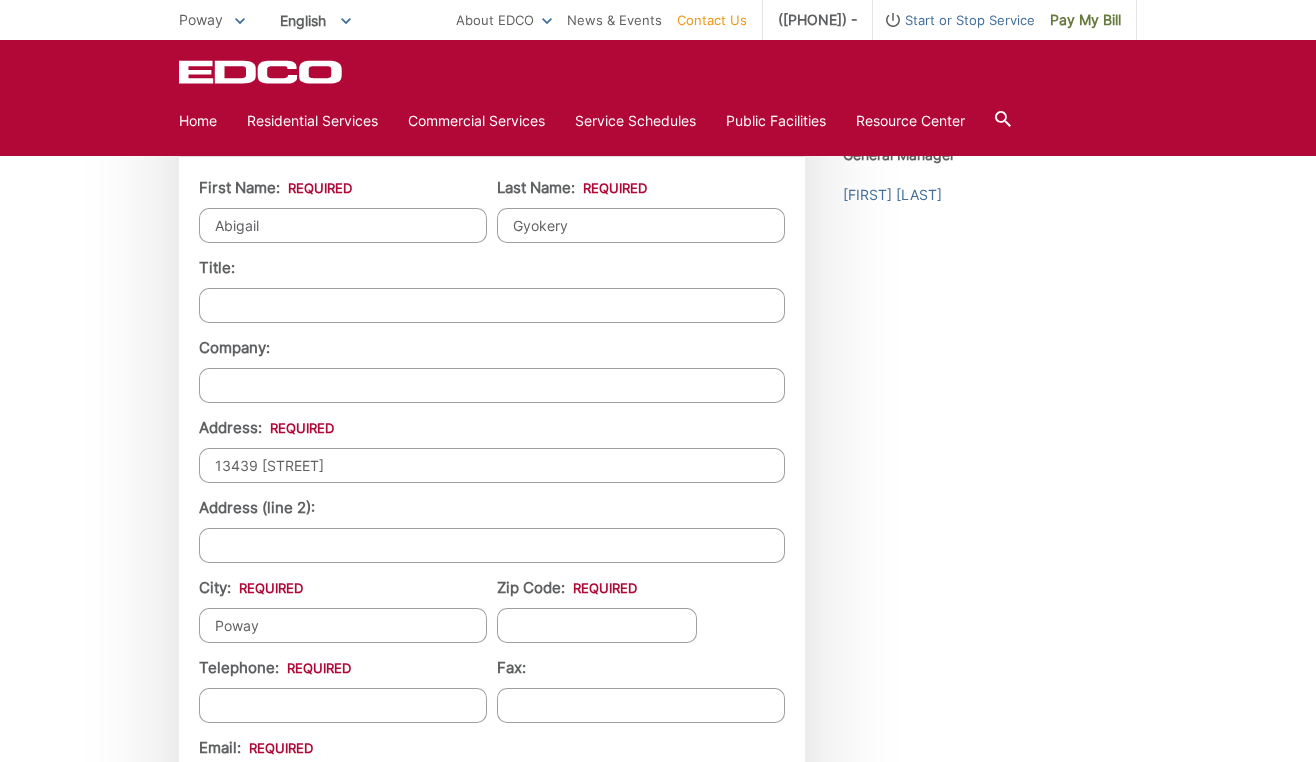 type on "Poway" 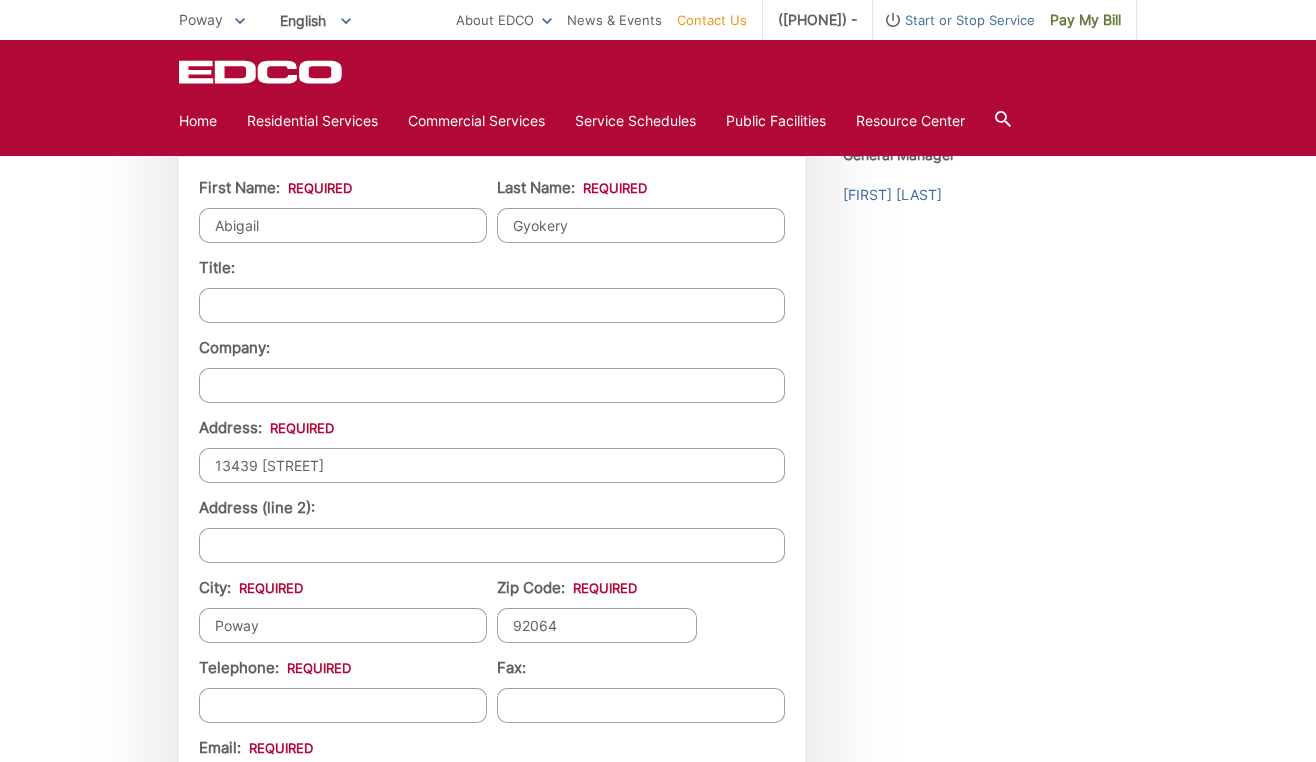 type on "92064" 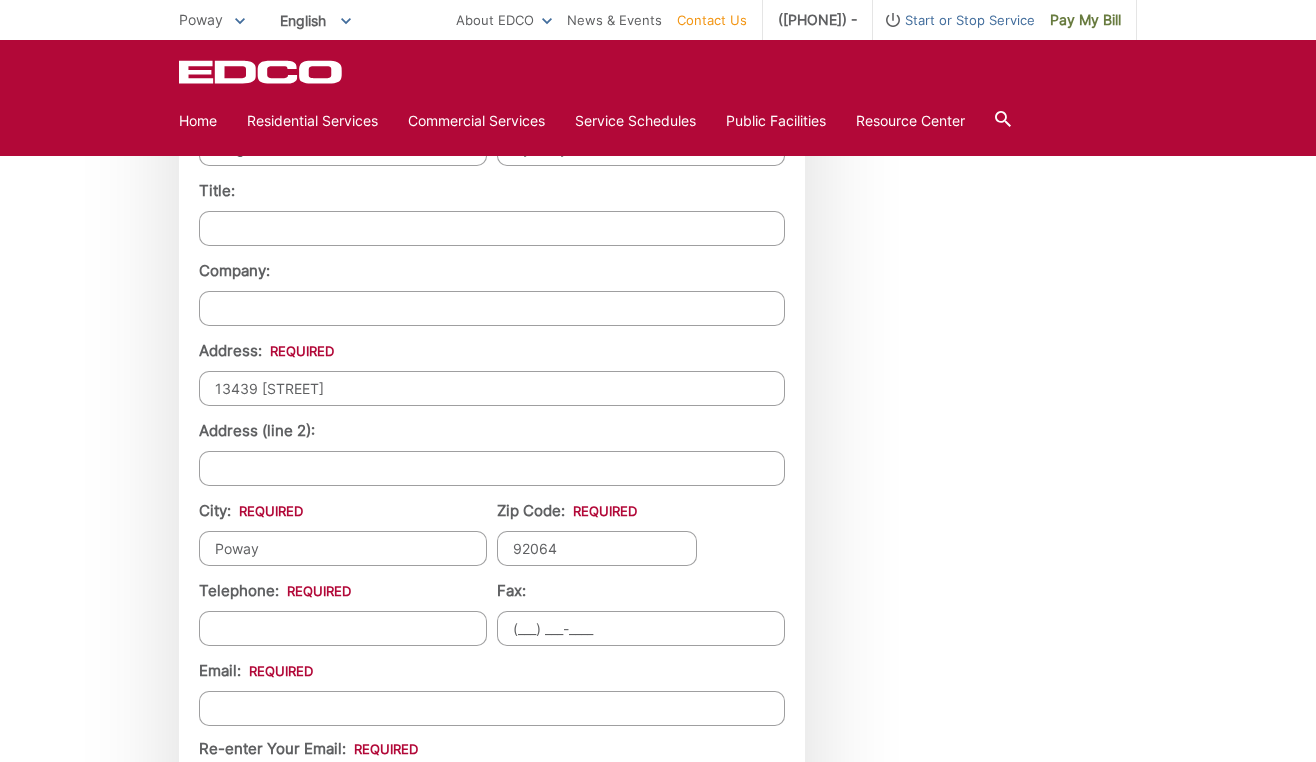 scroll, scrollTop: 1725, scrollLeft: 0, axis: vertical 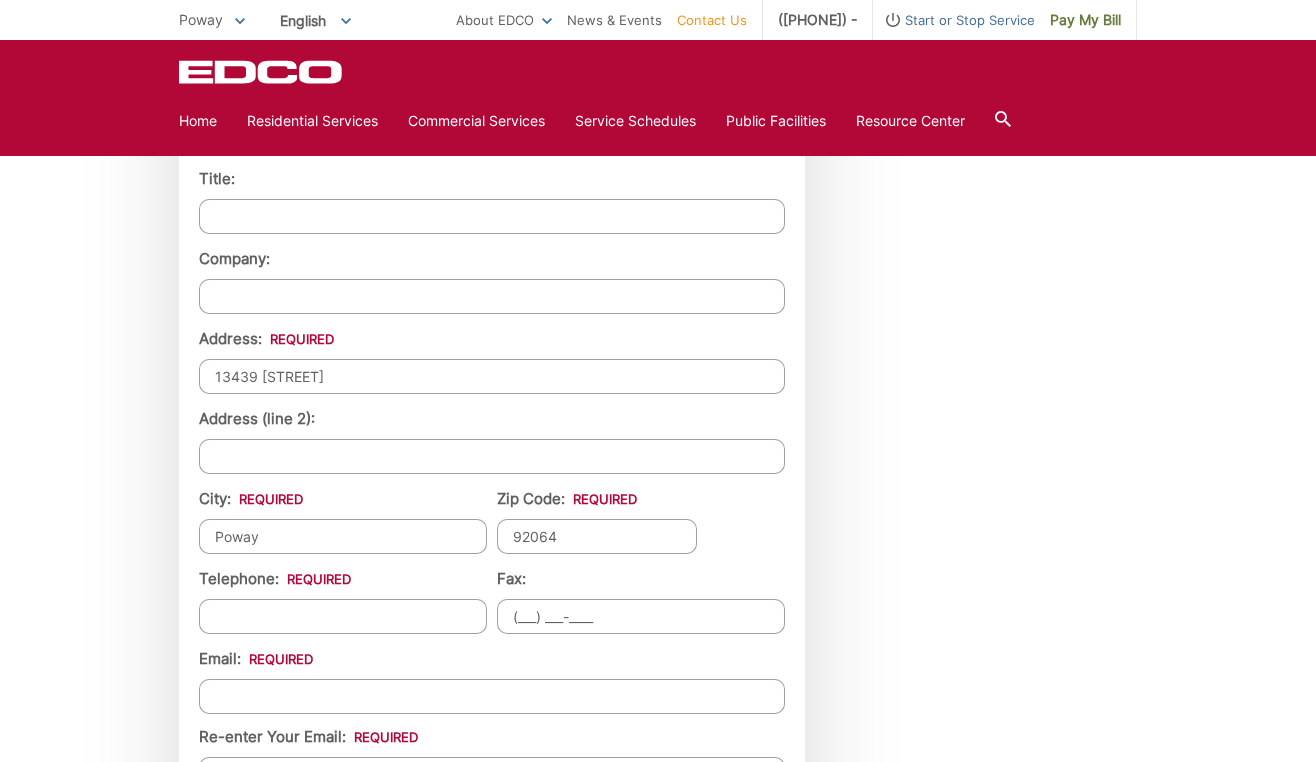 type 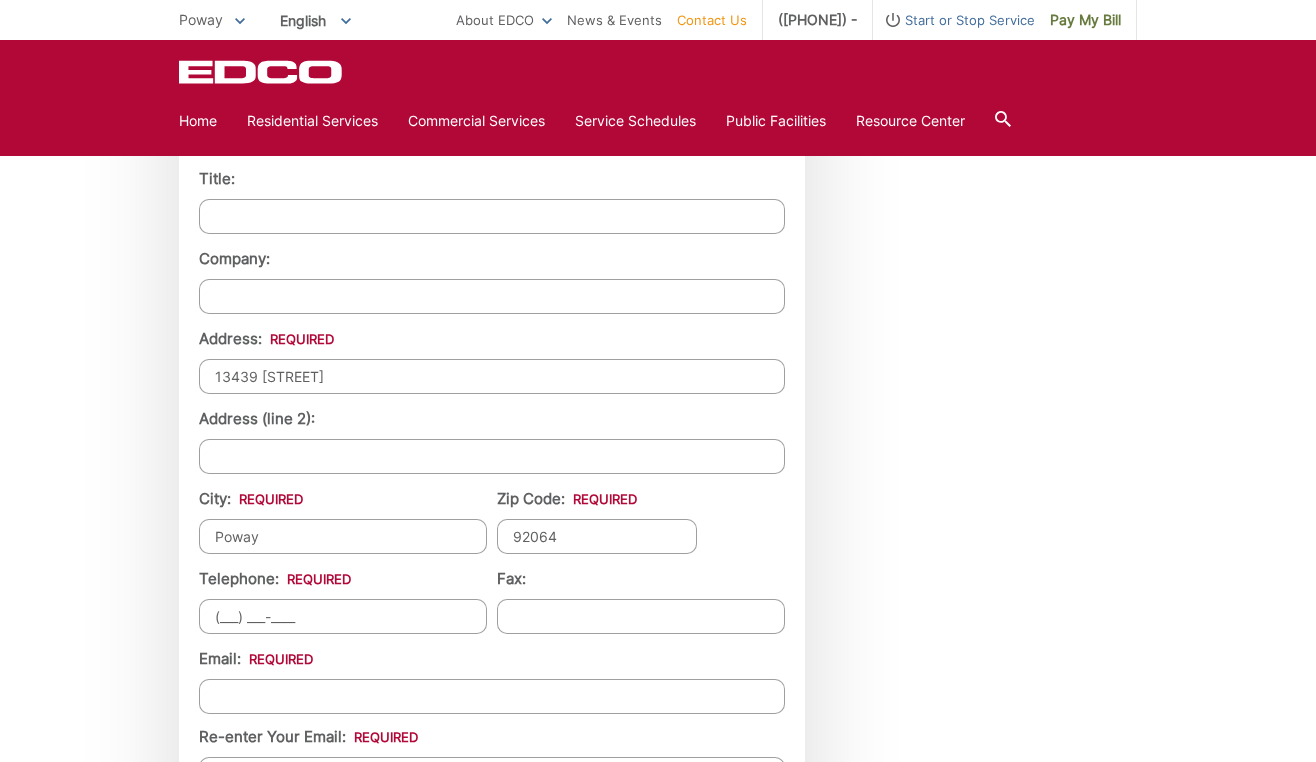 click on "(___) ___-____" at bounding box center (343, 616) 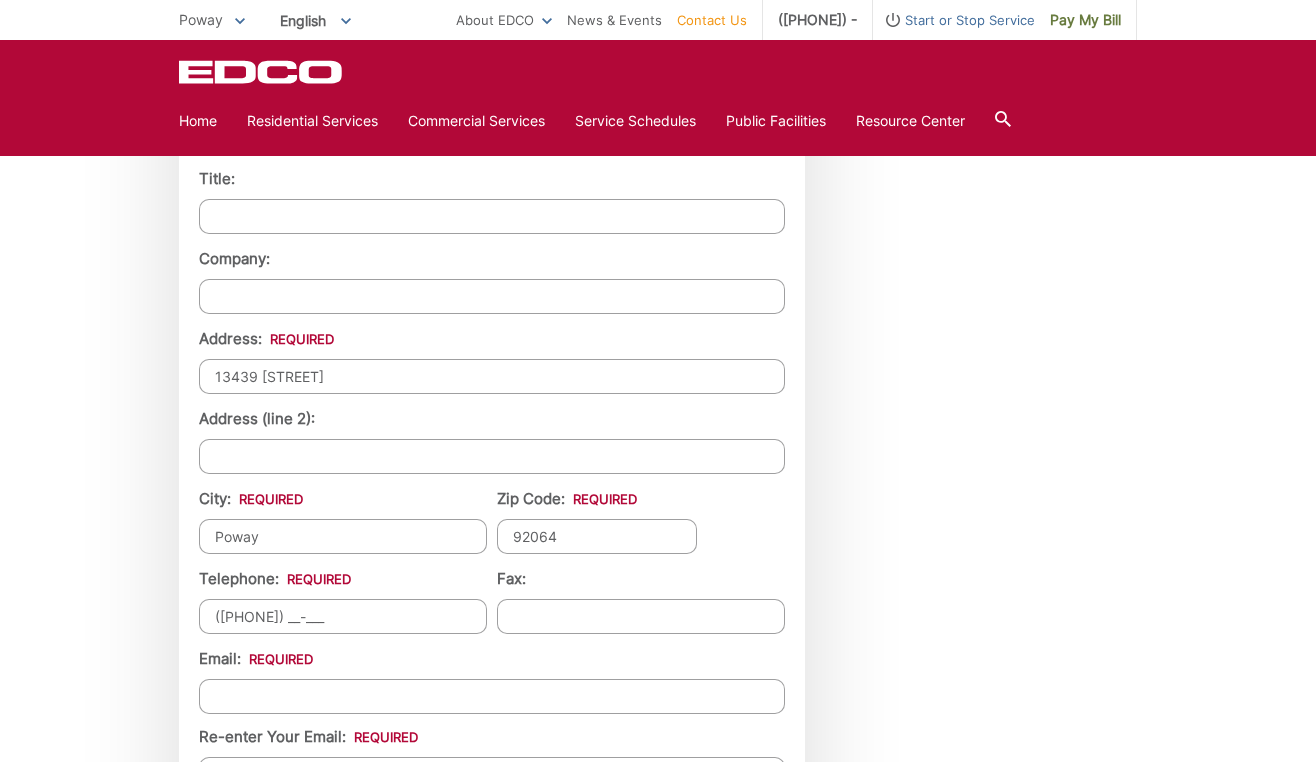 type on "([PHONE]) __-___" 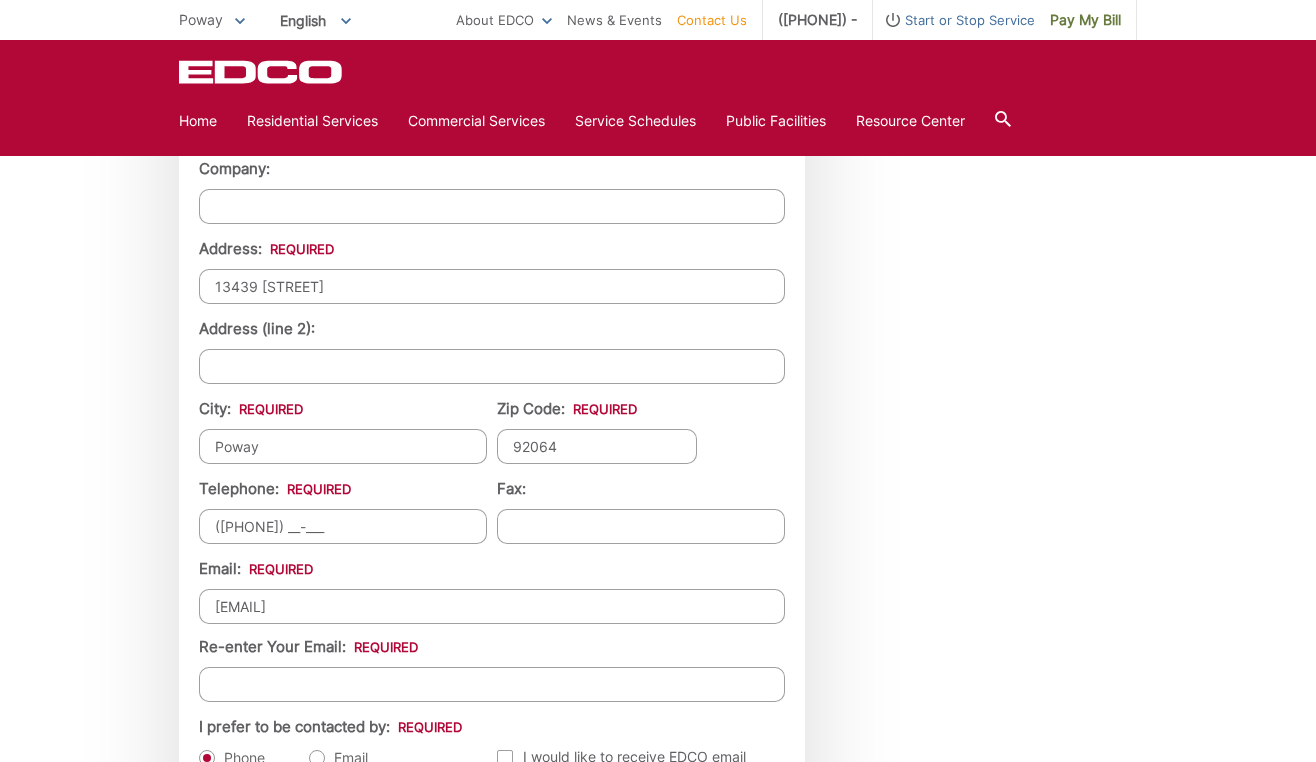 scroll, scrollTop: 1883, scrollLeft: 0, axis: vertical 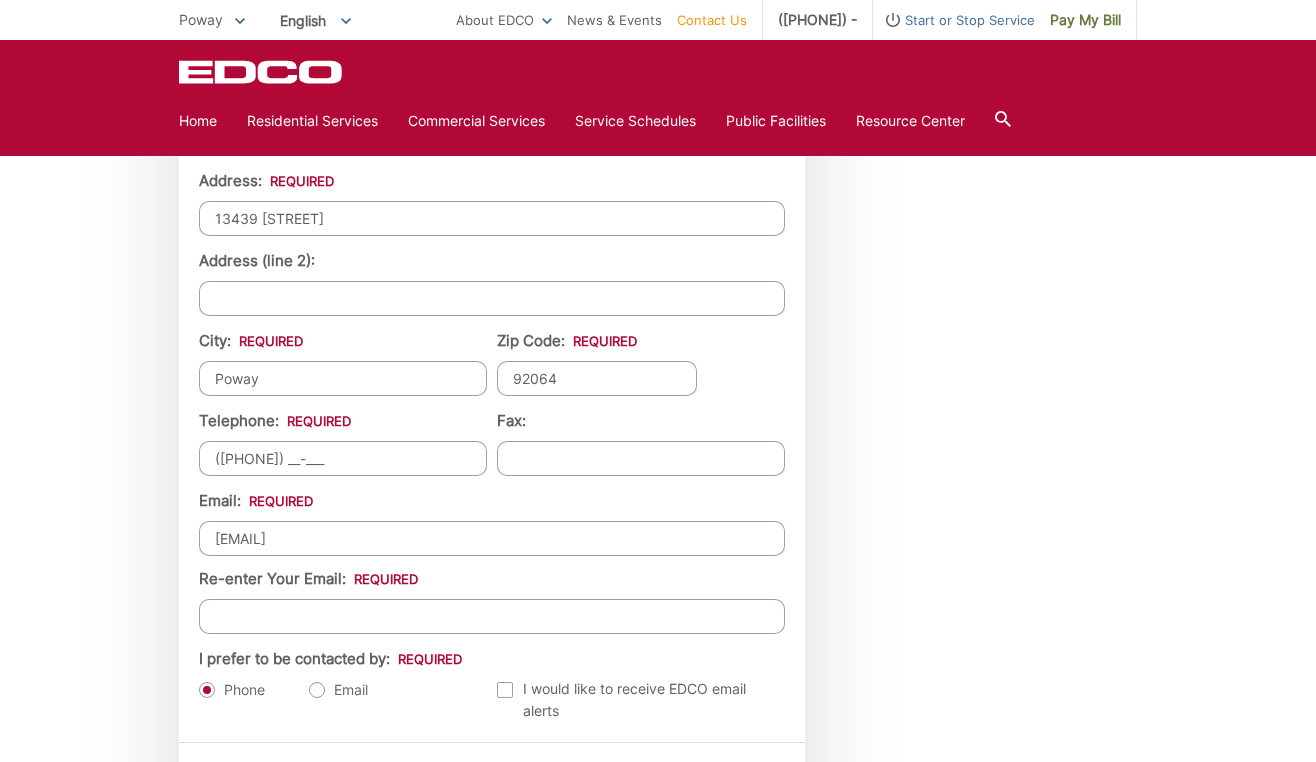 type on "[EMAIL]" 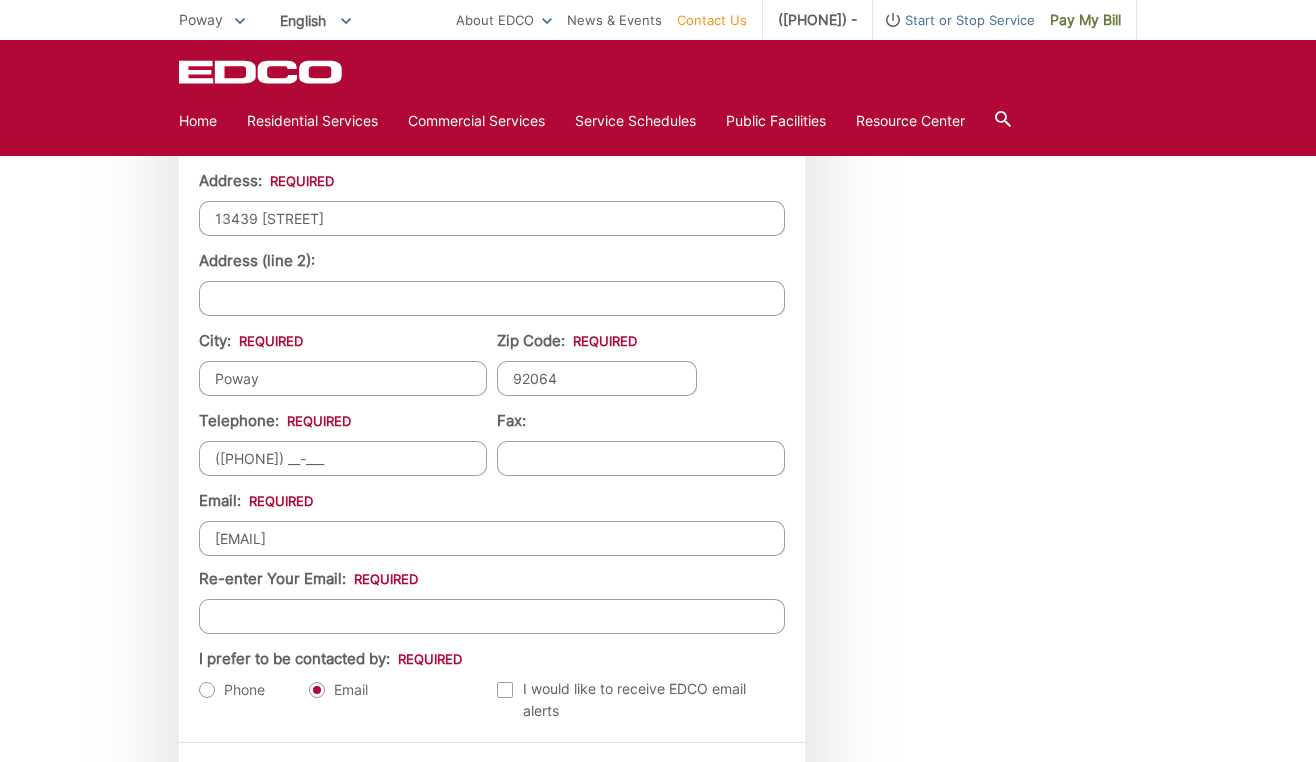 click on "Re-enter Your Email:" at bounding box center (492, 616) 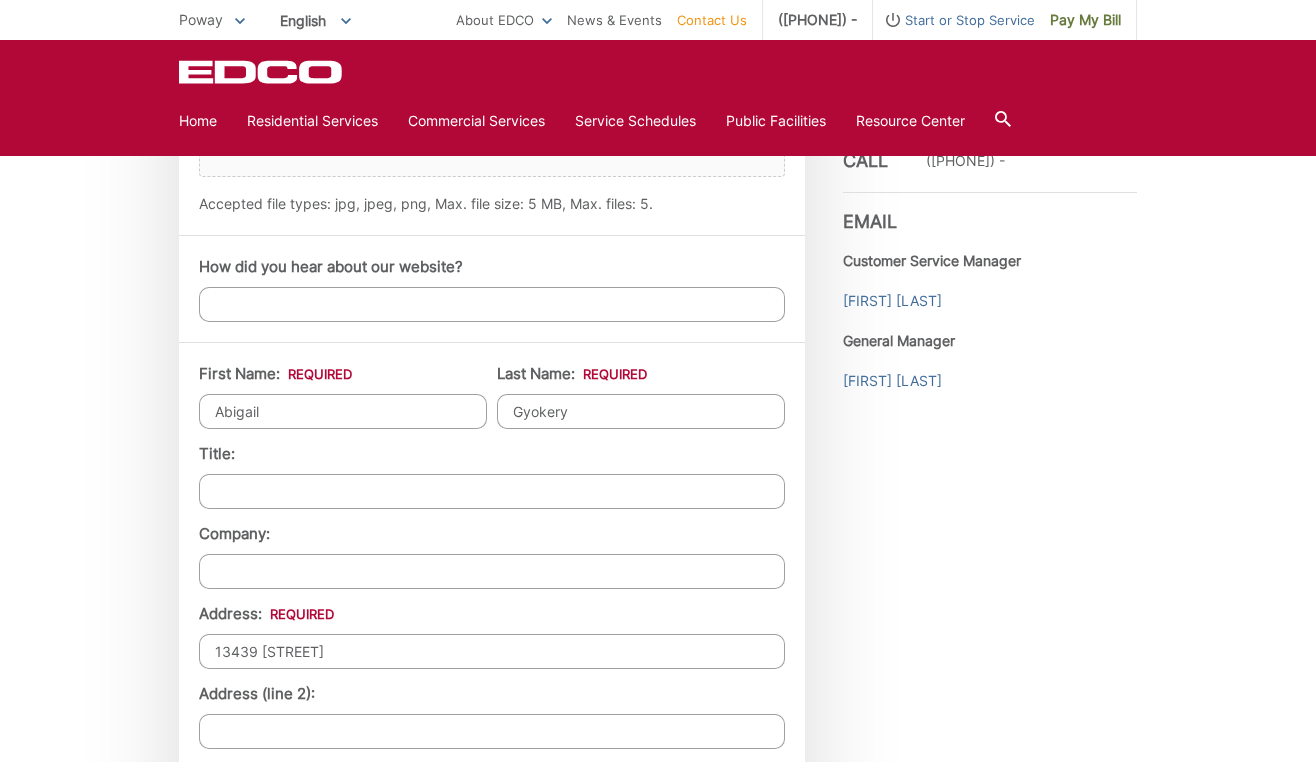 scroll, scrollTop: 2098, scrollLeft: 0, axis: vertical 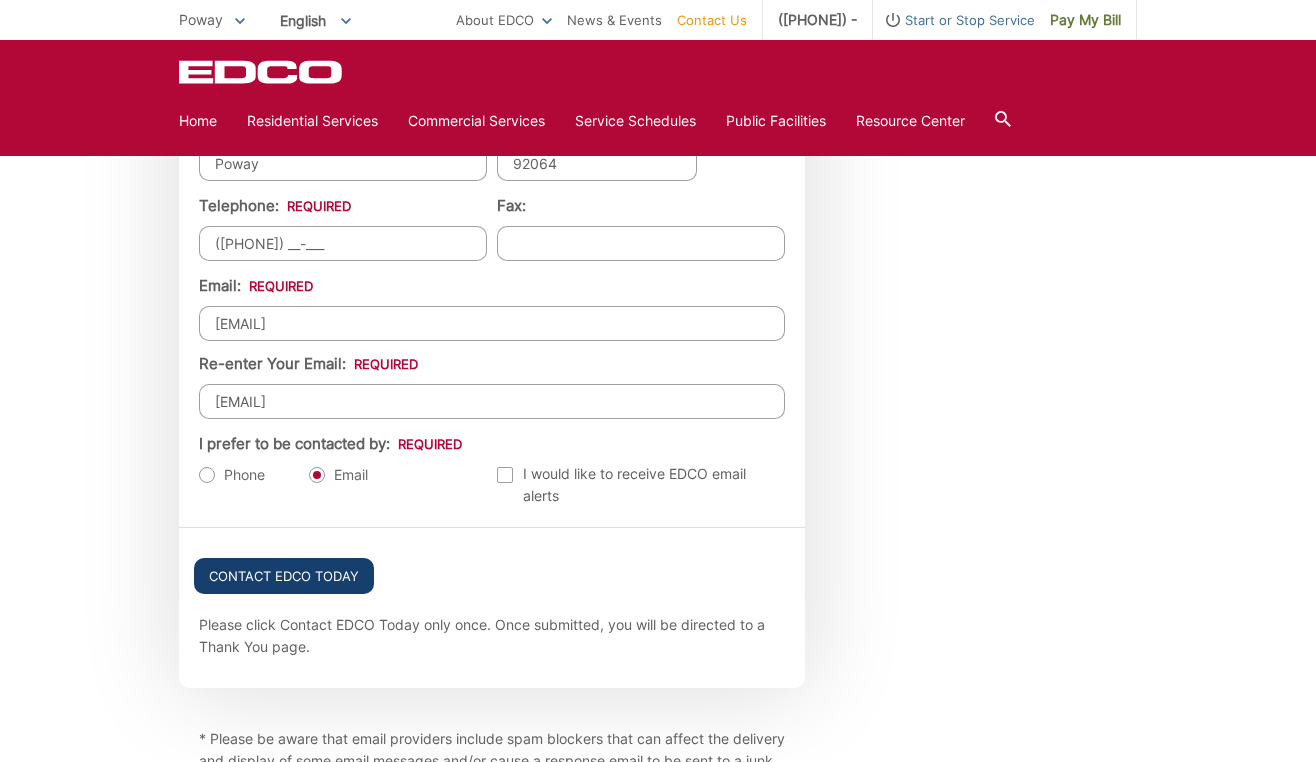 type on "[EMAIL]" 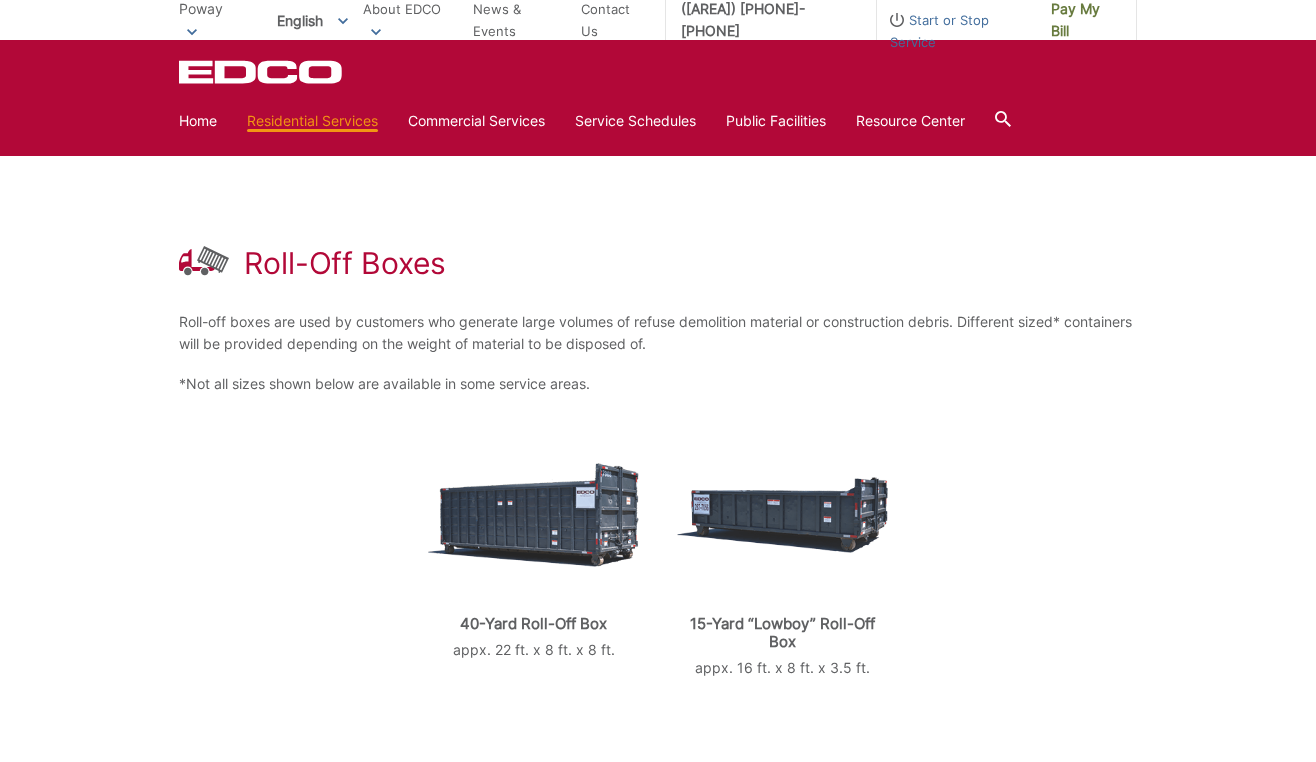 scroll, scrollTop: 201, scrollLeft: 0, axis: vertical 